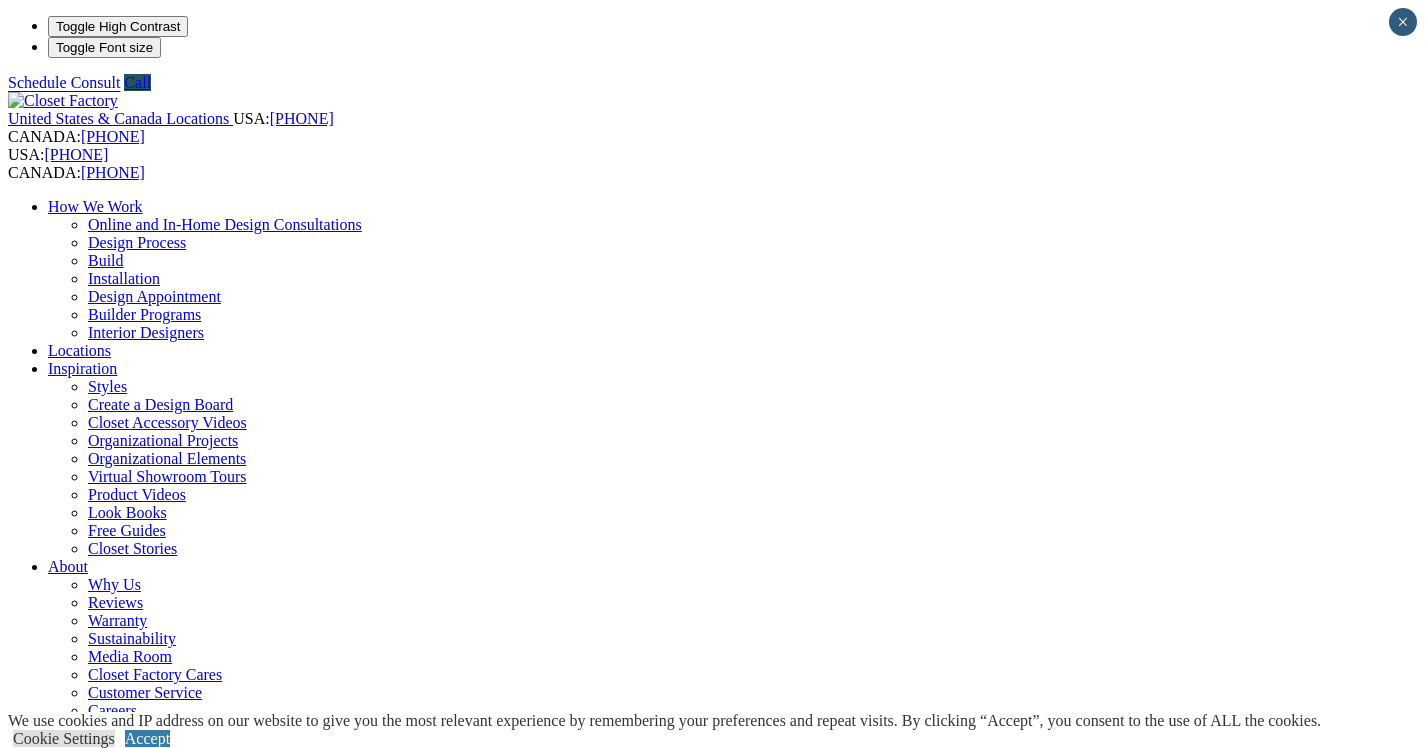 scroll, scrollTop: 0, scrollLeft: 0, axis: both 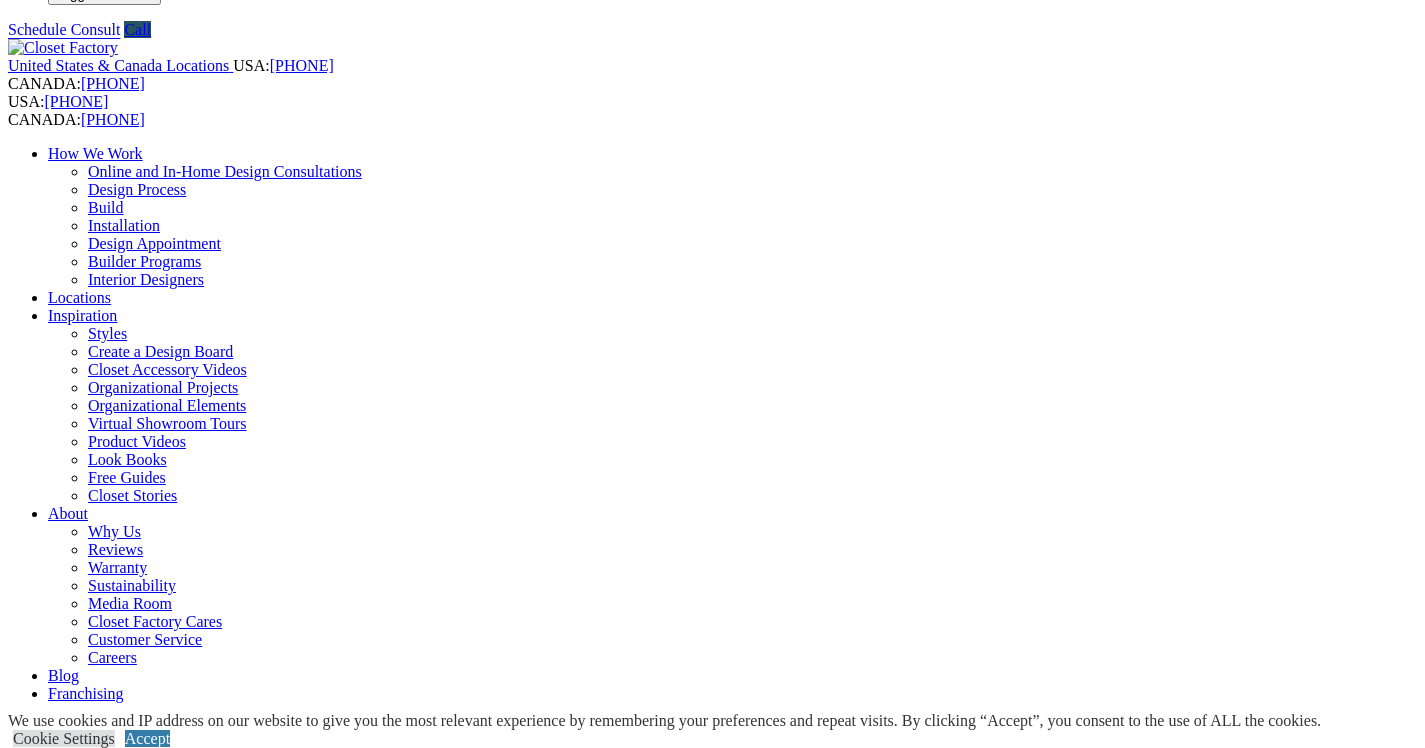 click on "CLOSE (X)" at bounding box center (46, 1790) 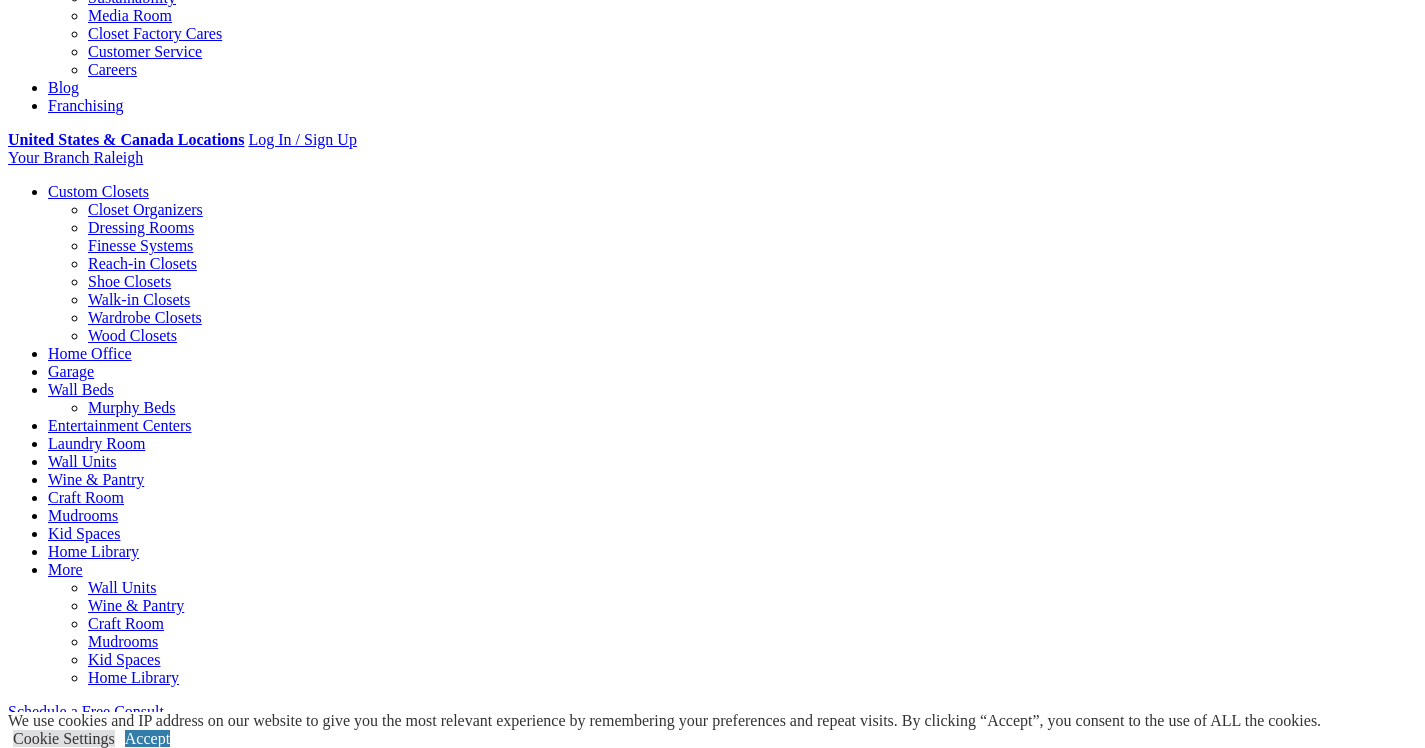 scroll, scrollTop: 643, scrollLeft: 0, axis: vertical 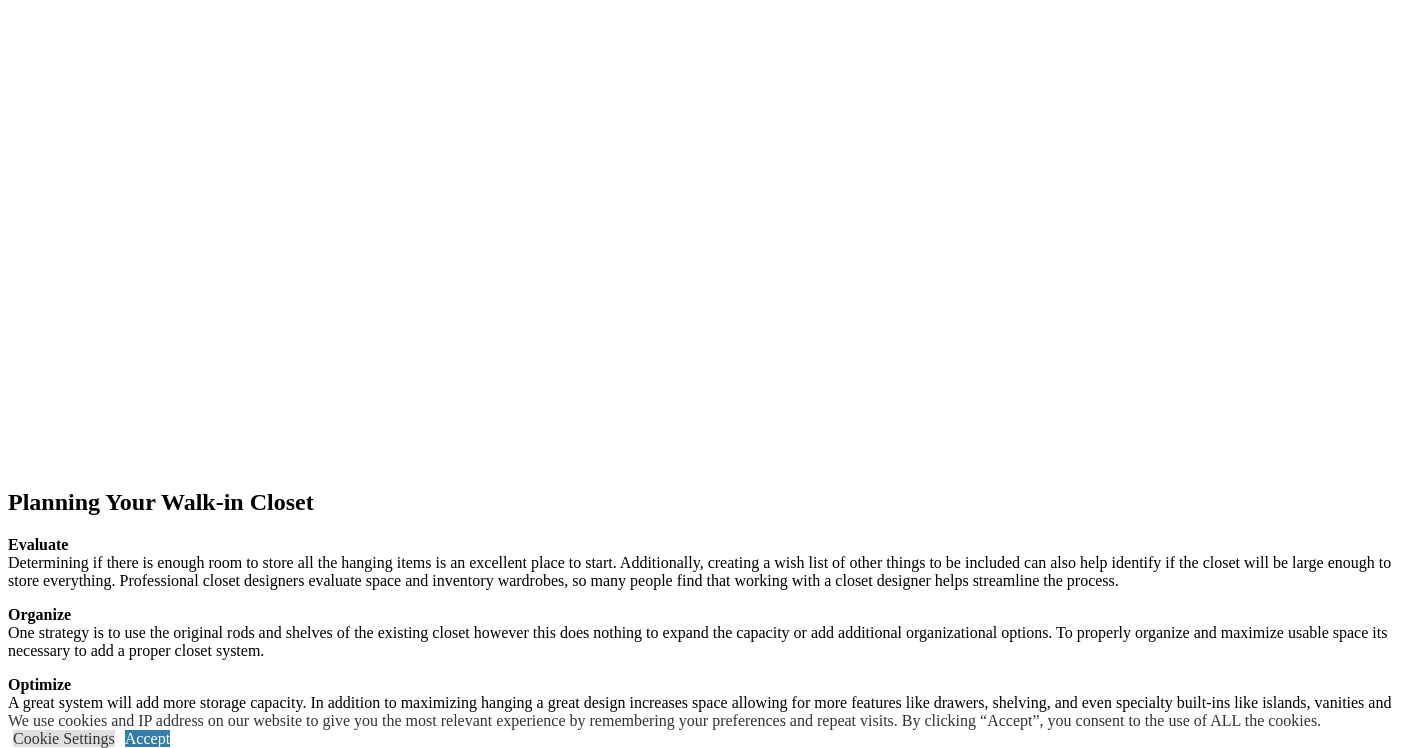 click at bounding box center (-1003, 1494) 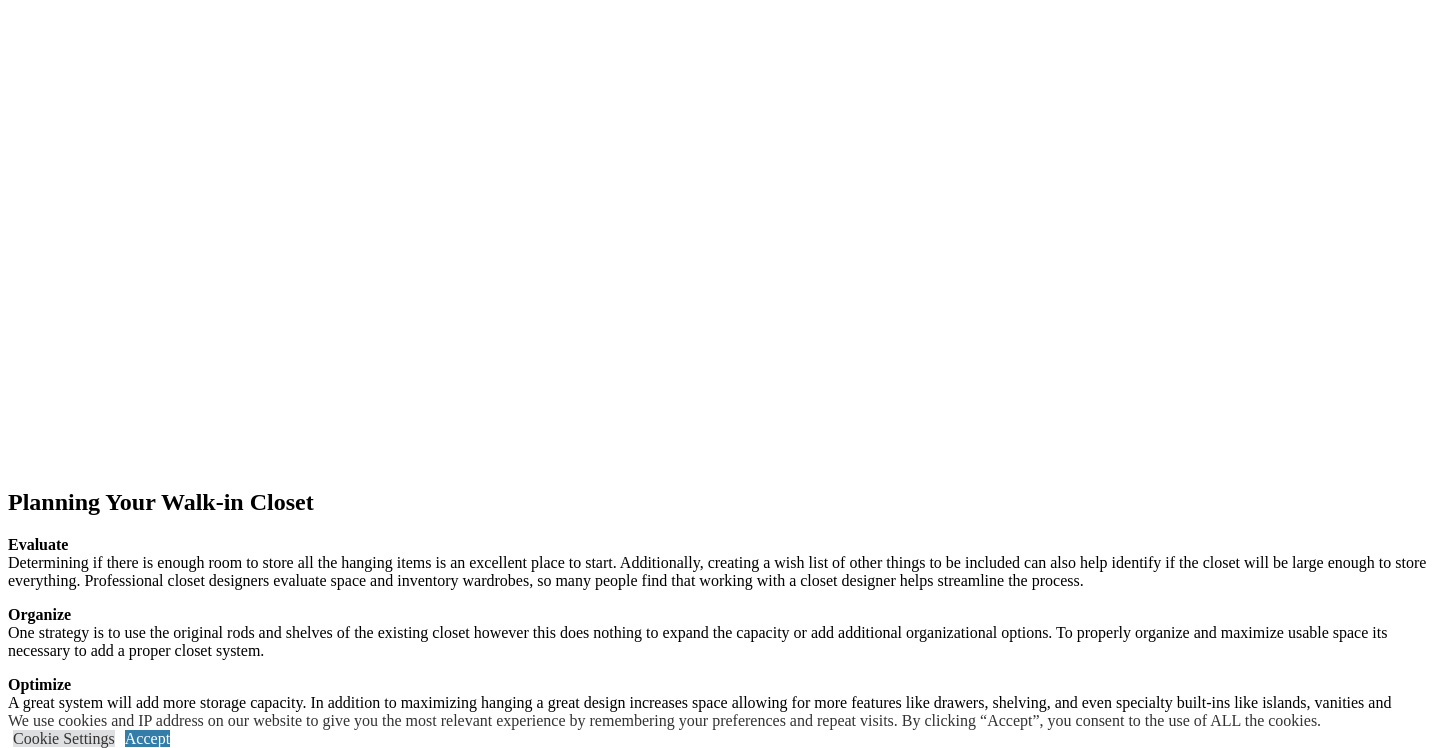 click at bounding box center [166, 9048] 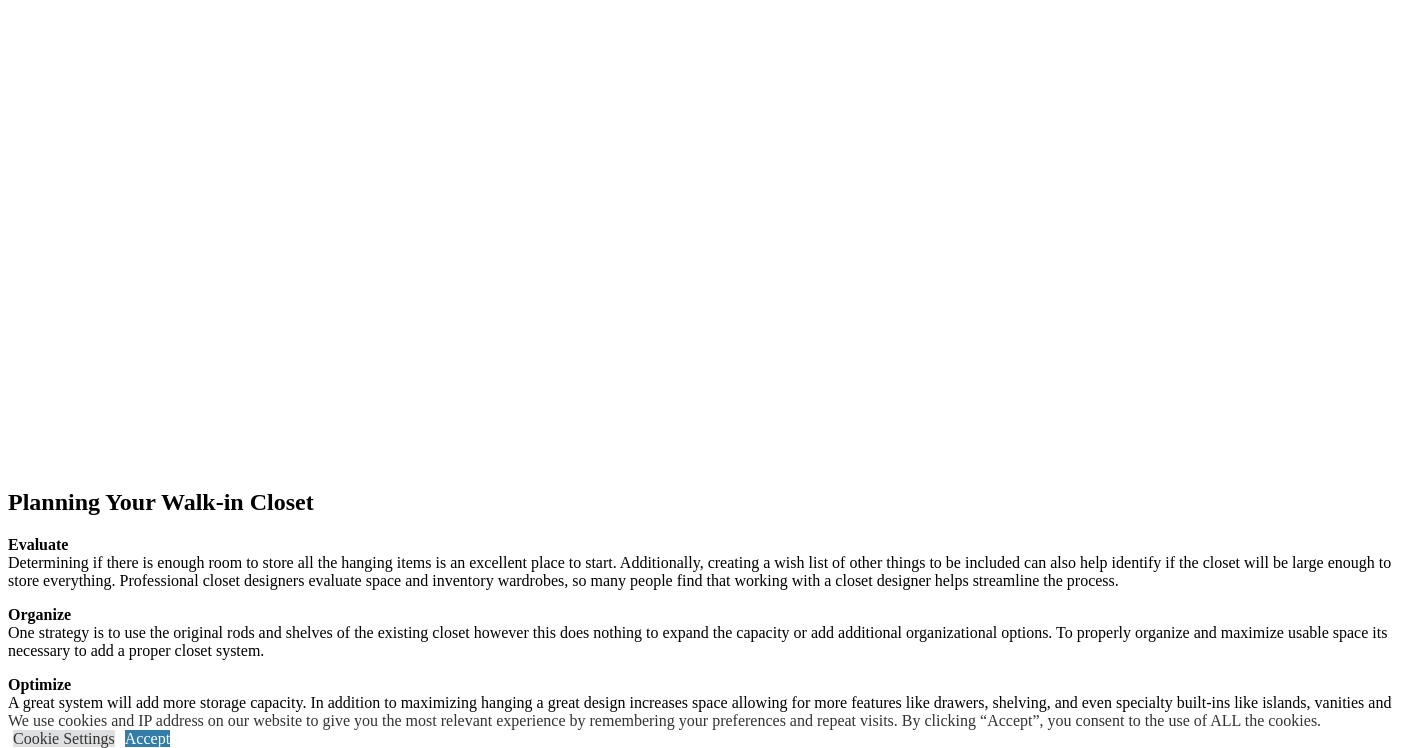 click at bounding box center (-1003, 1530) 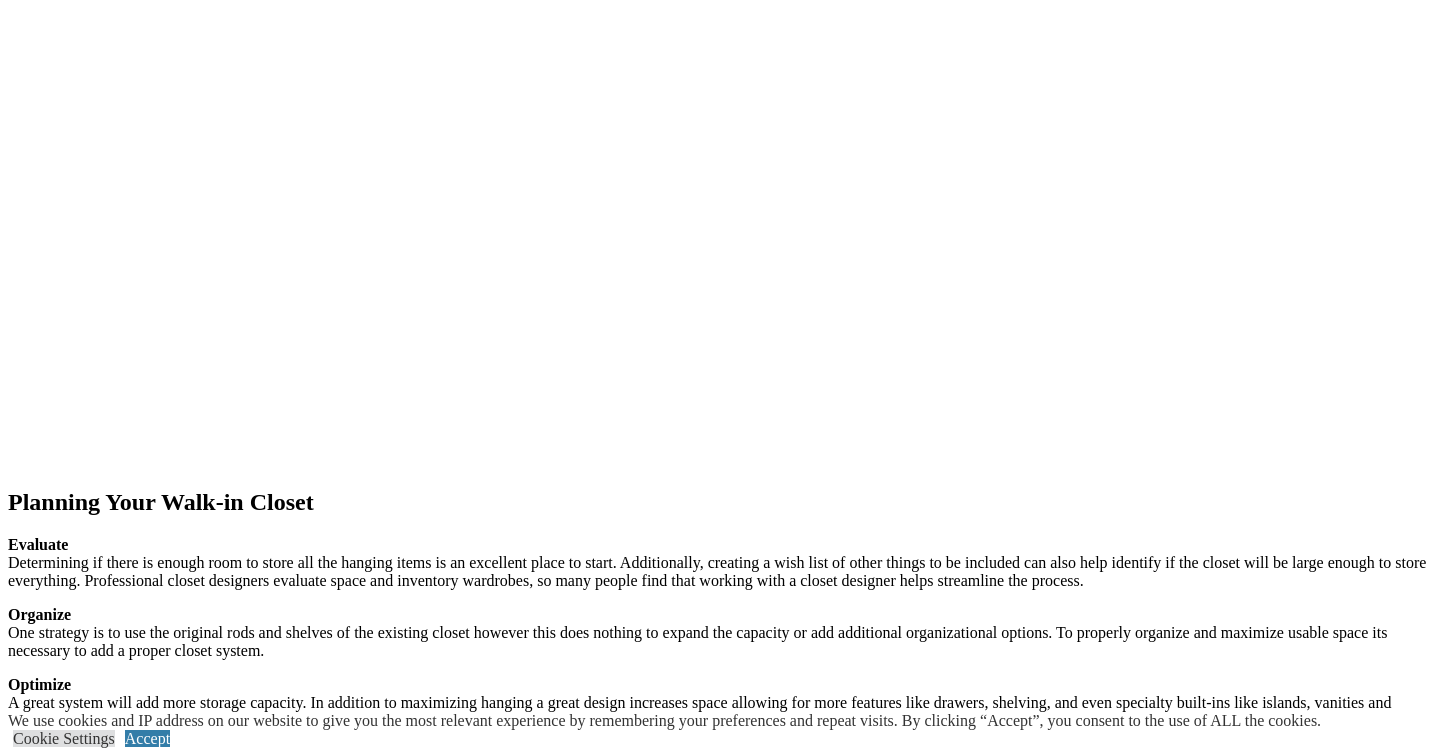 click at bounding box center [168, 9057] 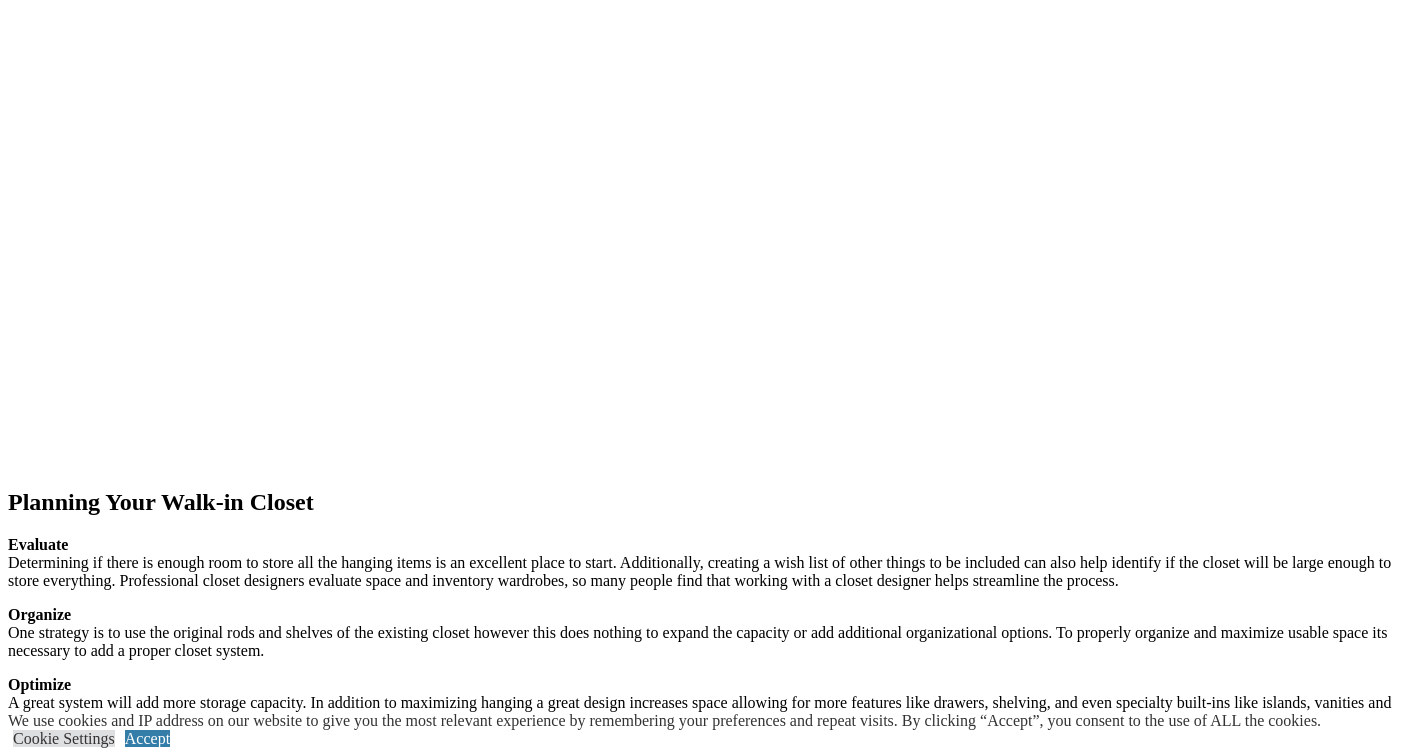 click at bounding box center [-1003, 1566] 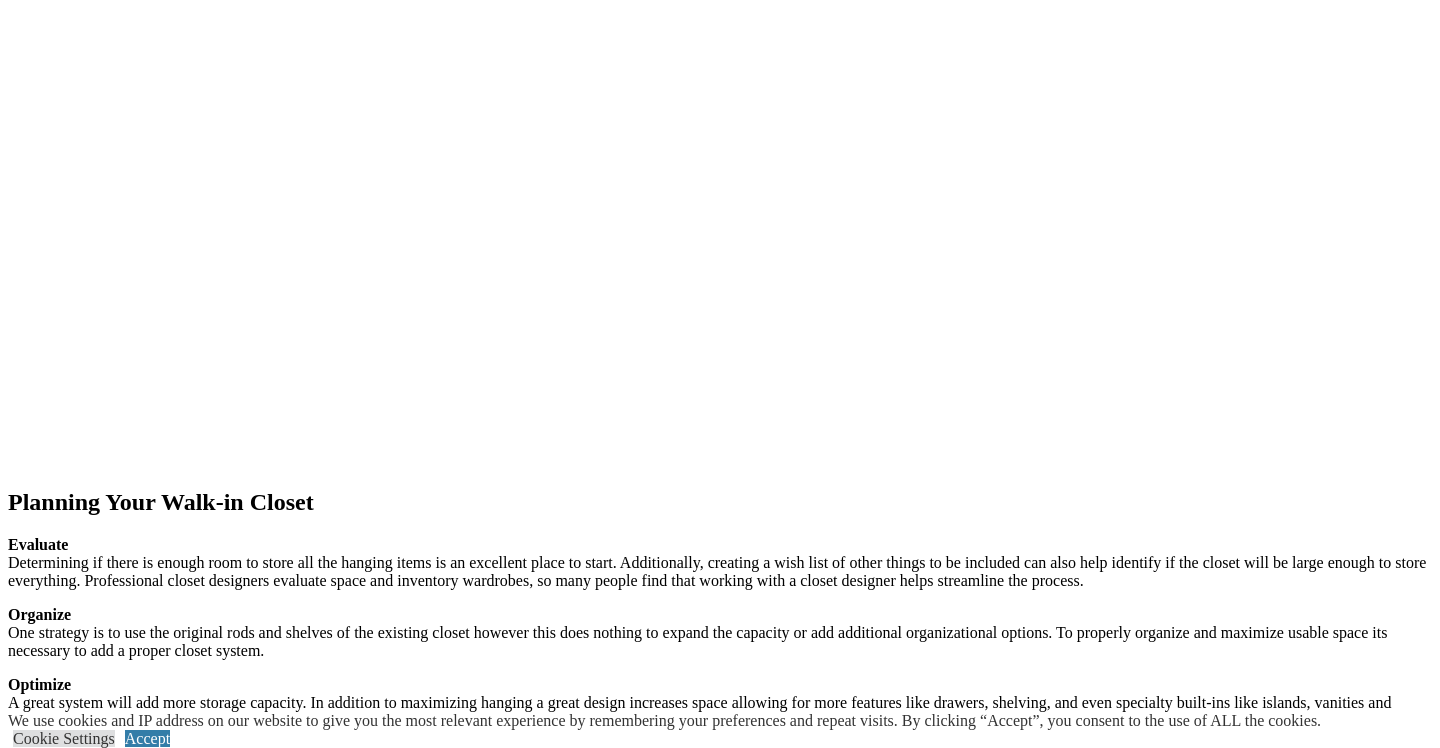 click at bounding box center (168, 9057) 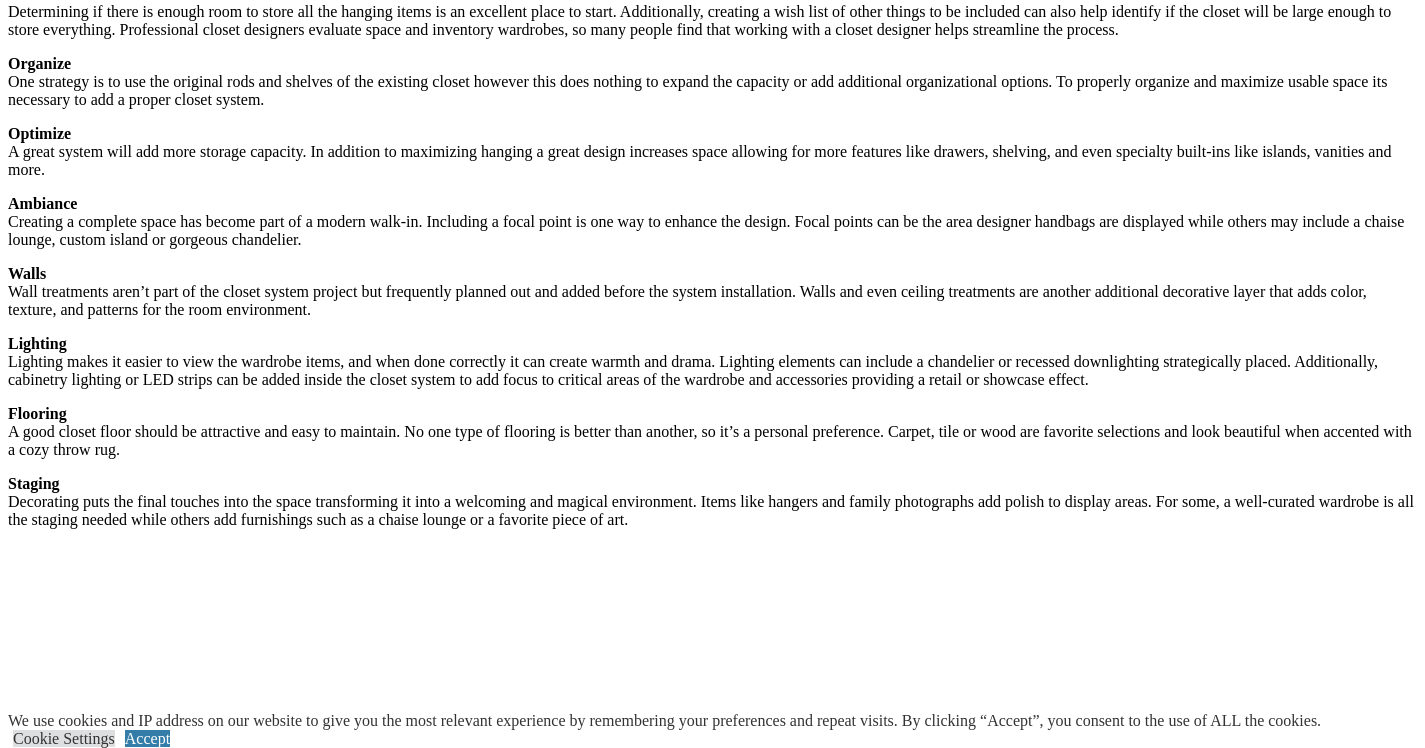 scroll, scrollTop: 2883, scrollLeft: 0, axis: vertical 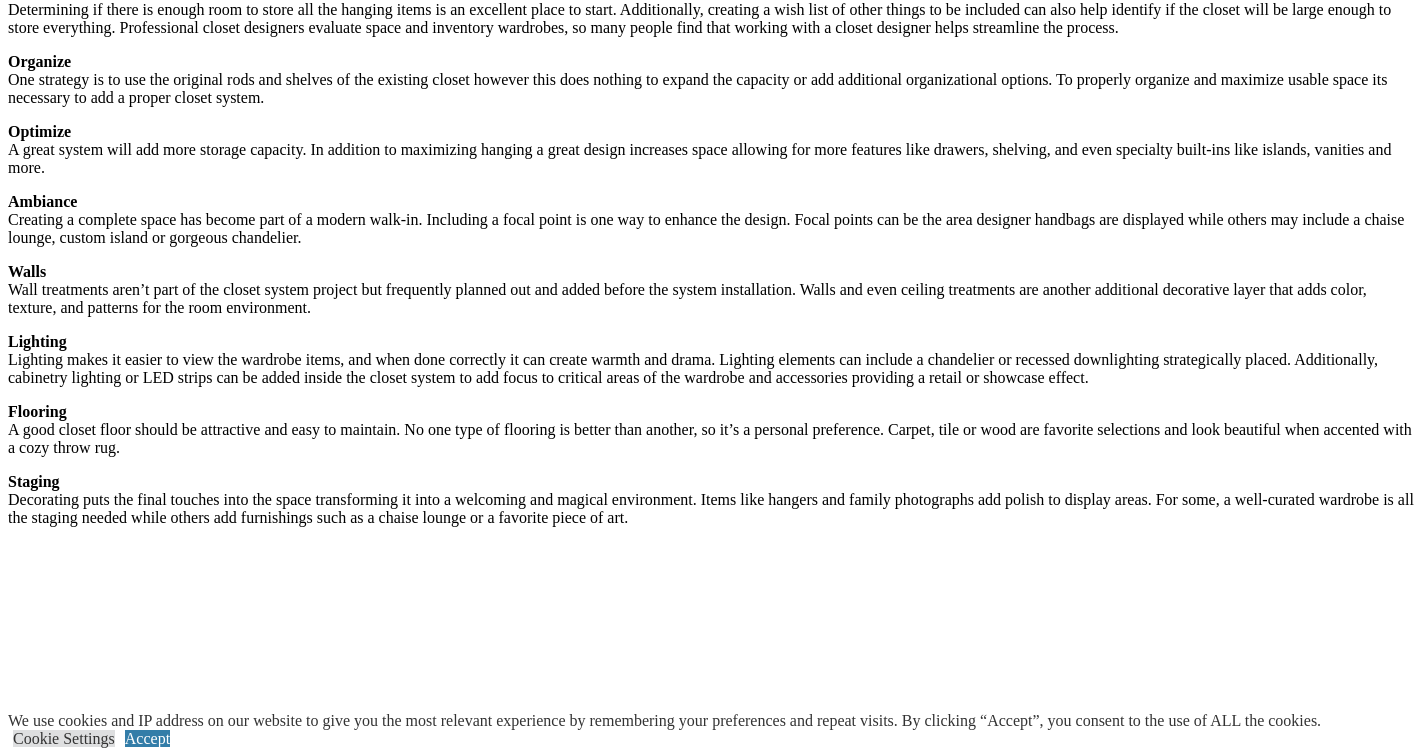 click on "Painted vanity area adjoins the walk-in closet." at bounding box center [732, 2777] 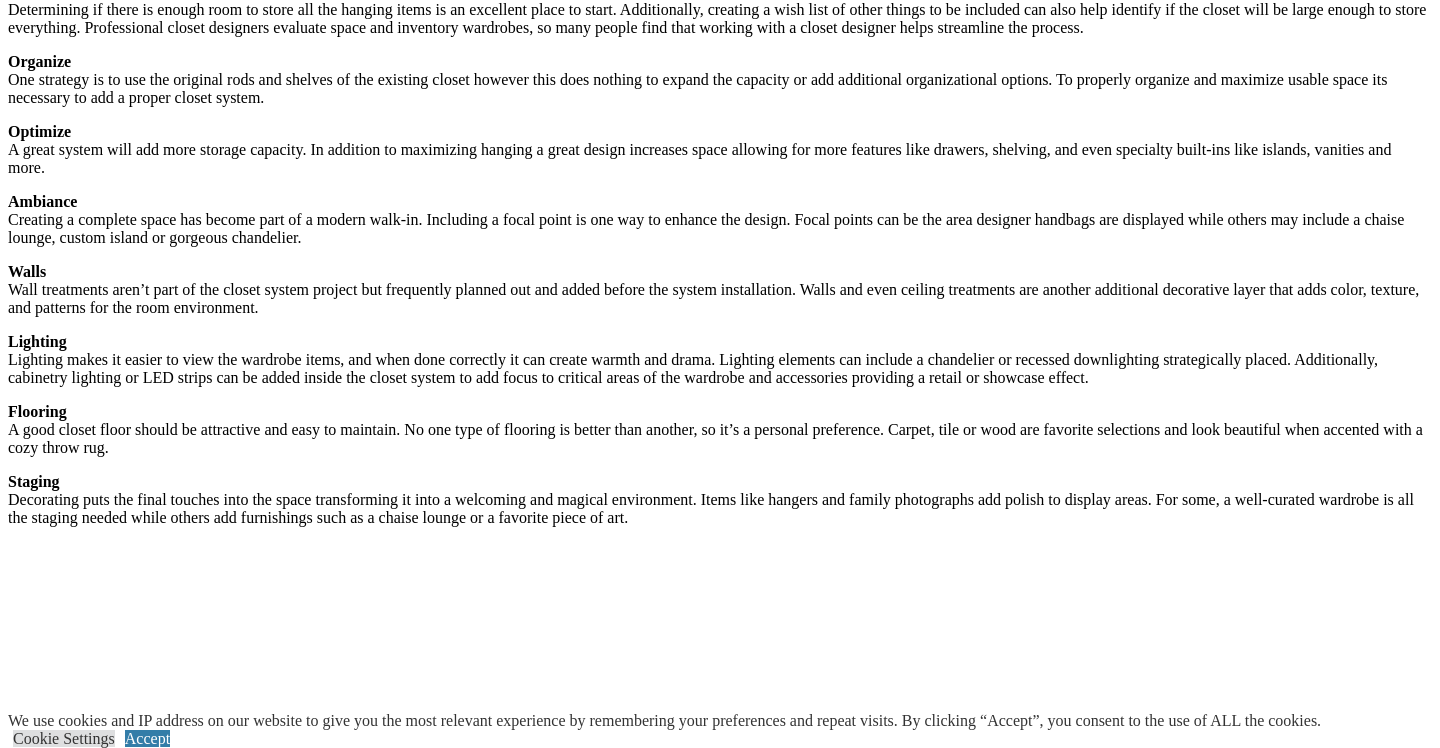 click at bounding box center [8, 8504] 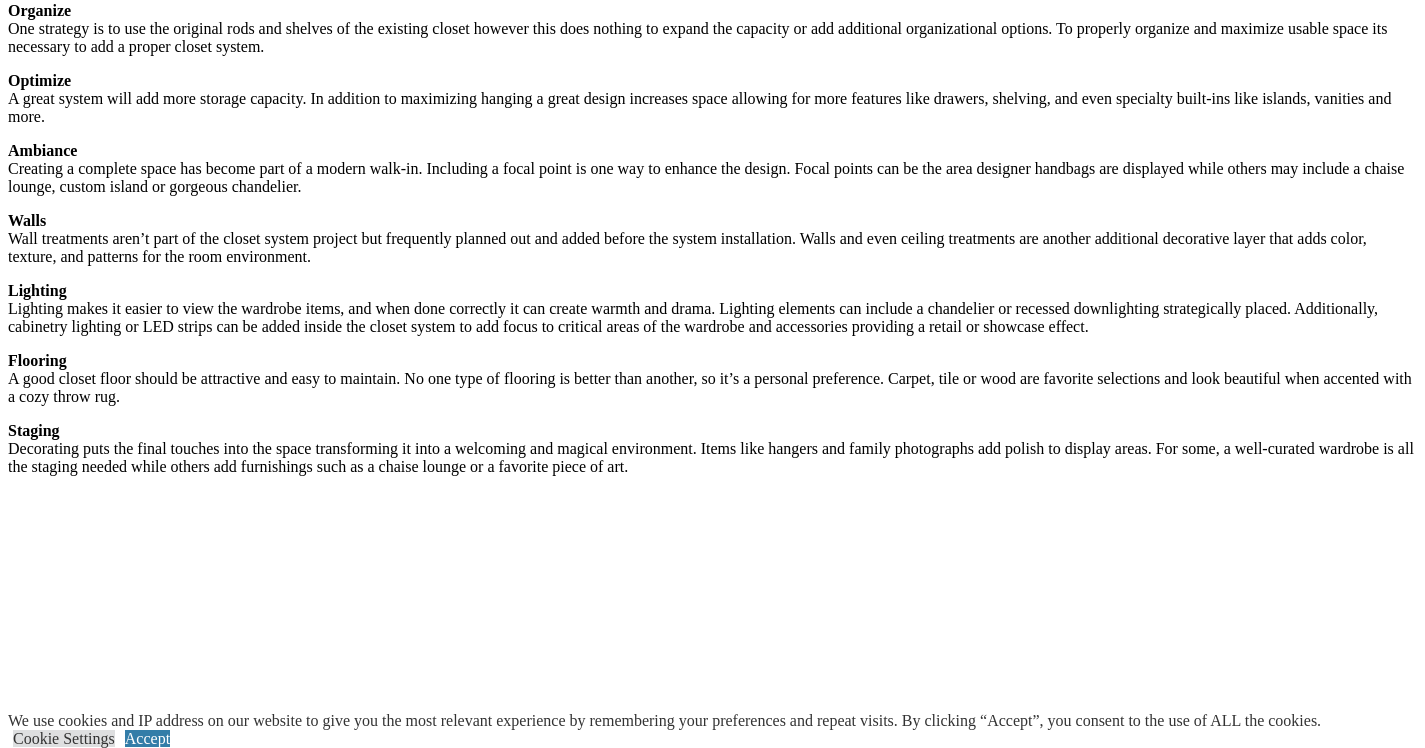 scroll, scrollTop: 2935, scrollLeft: 0, axis: vertical 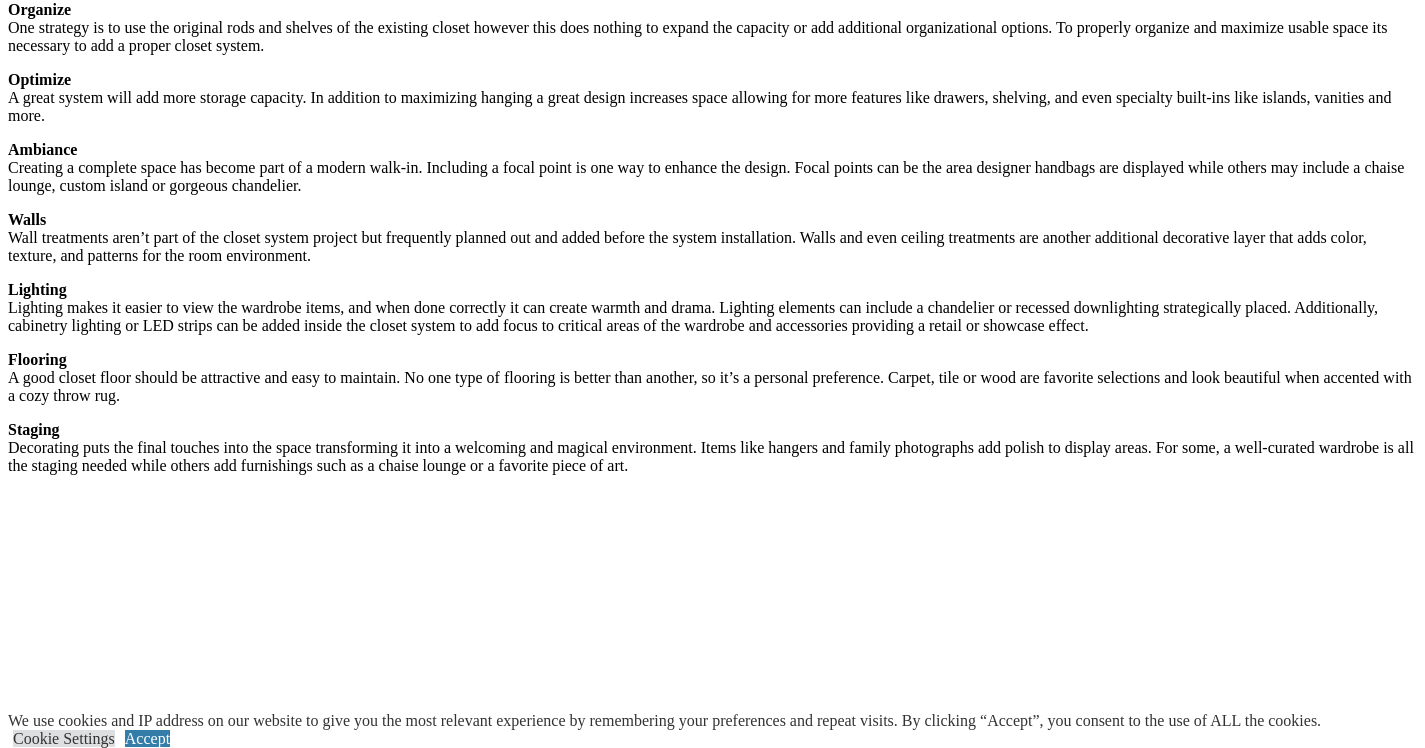 click on "Lovely walk-in closet system combines custom paint with antiquing units with a walnut stained wood island." at bounding box center (712, 1182) 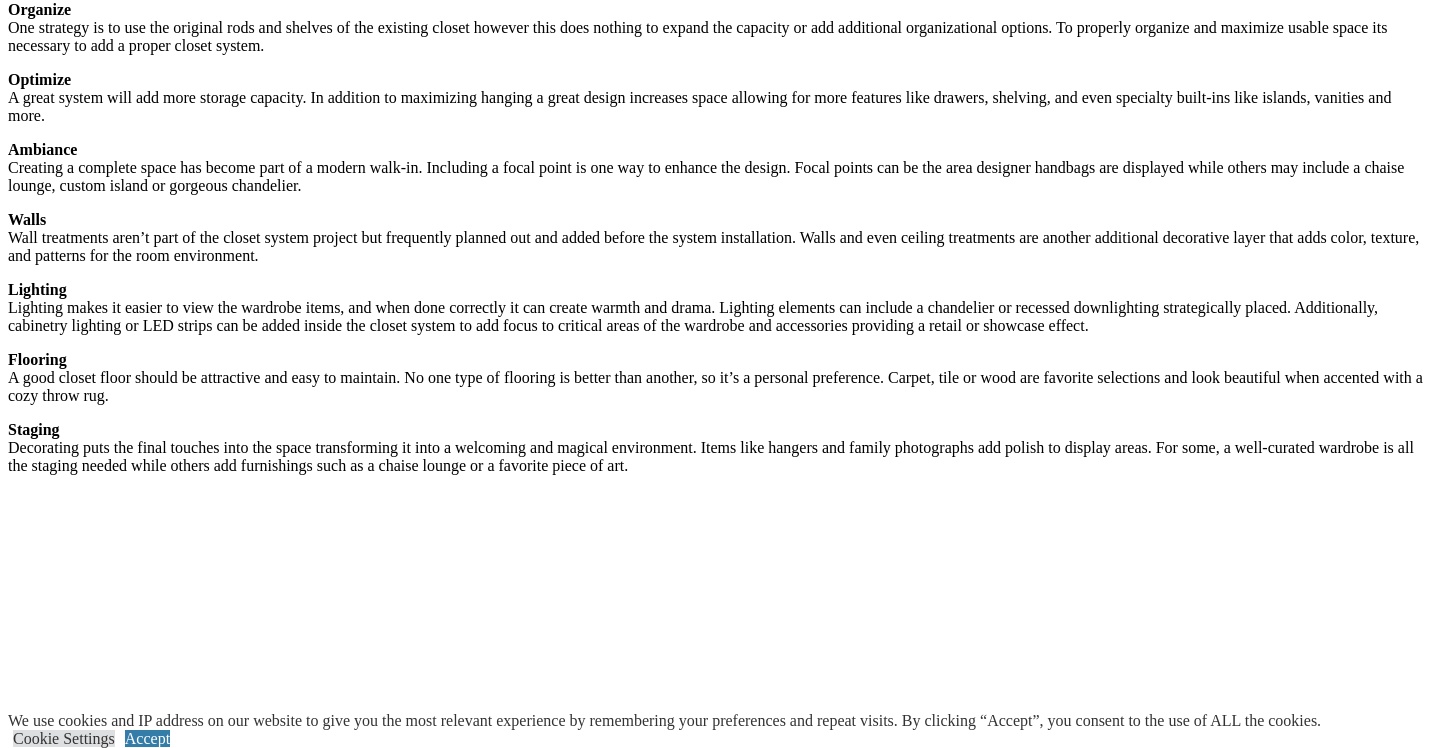 click at bounding box center [8, 8452] 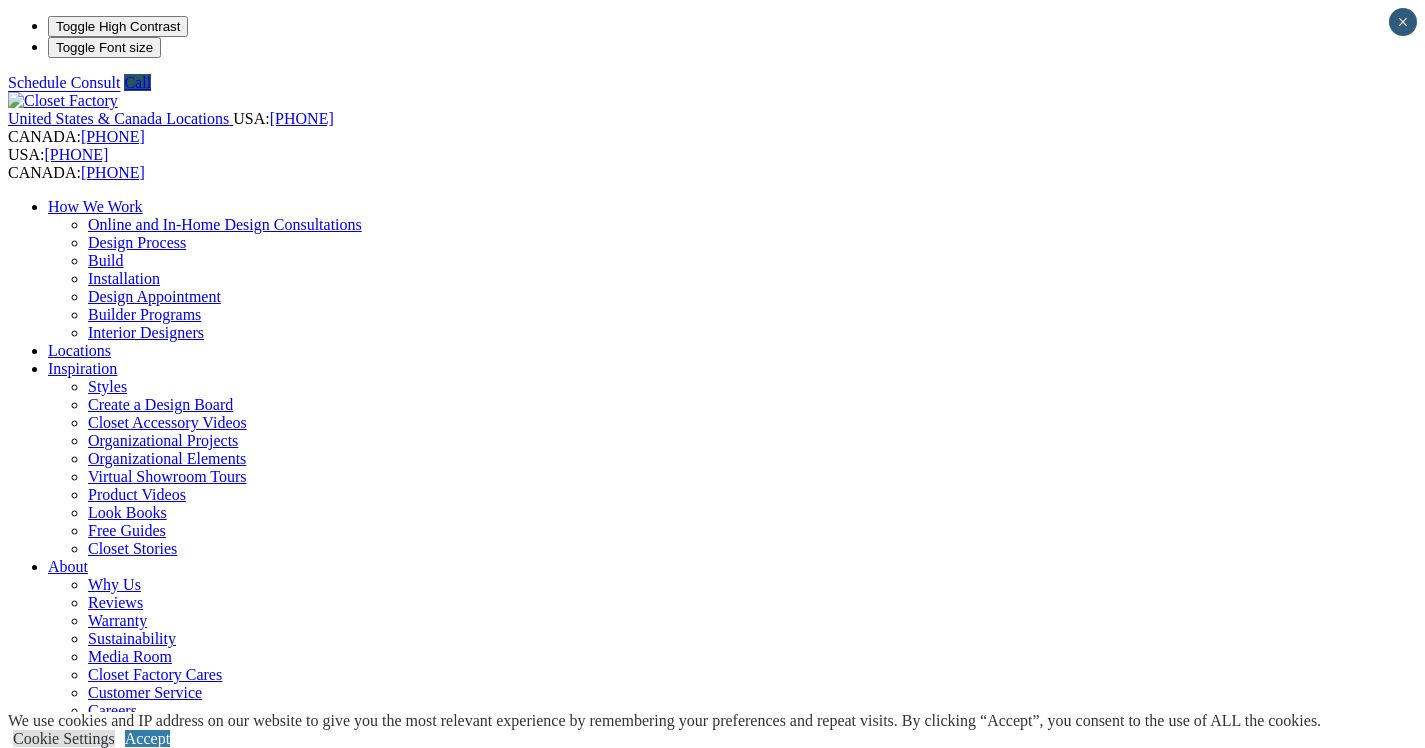scroll, scrollTop: 0, scrollLeft: 0, axis: both 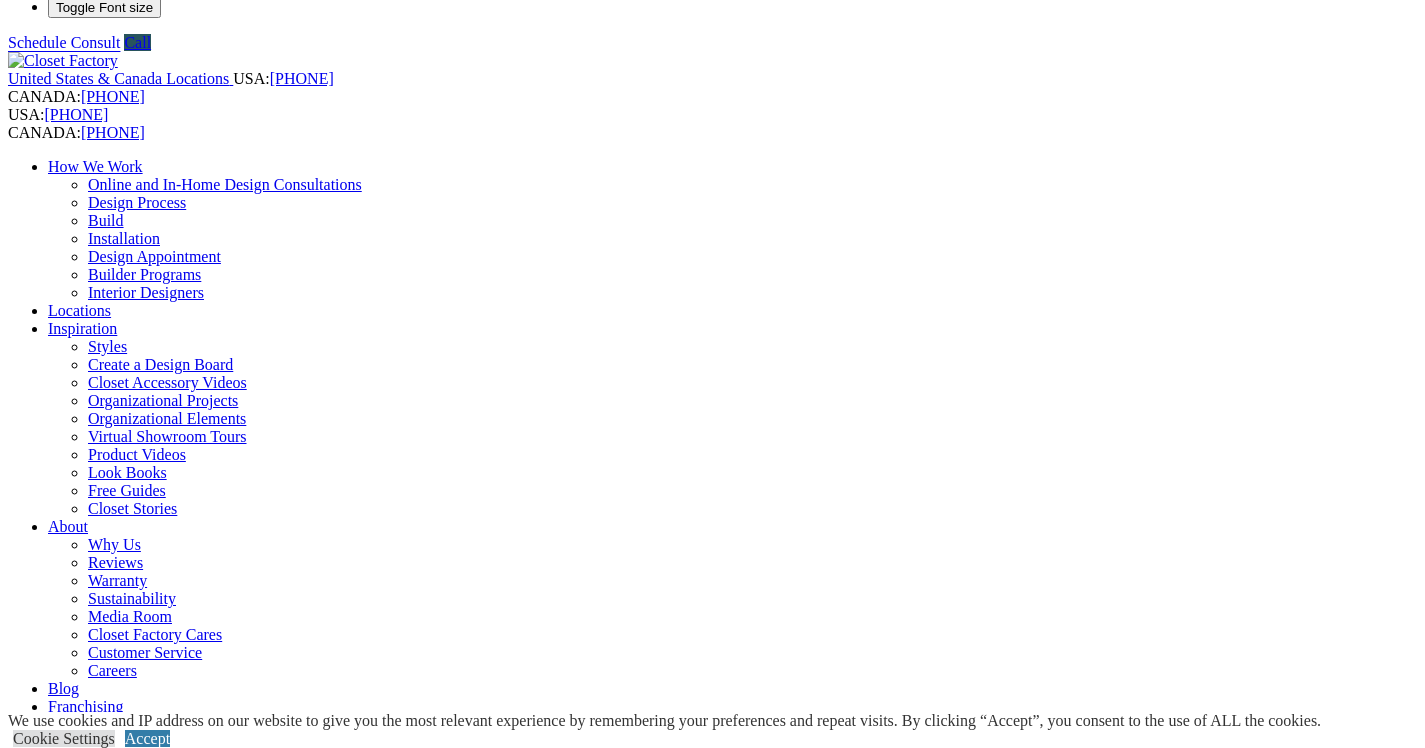 click on "Reach-in Closets" at bounding box center (142, 864) 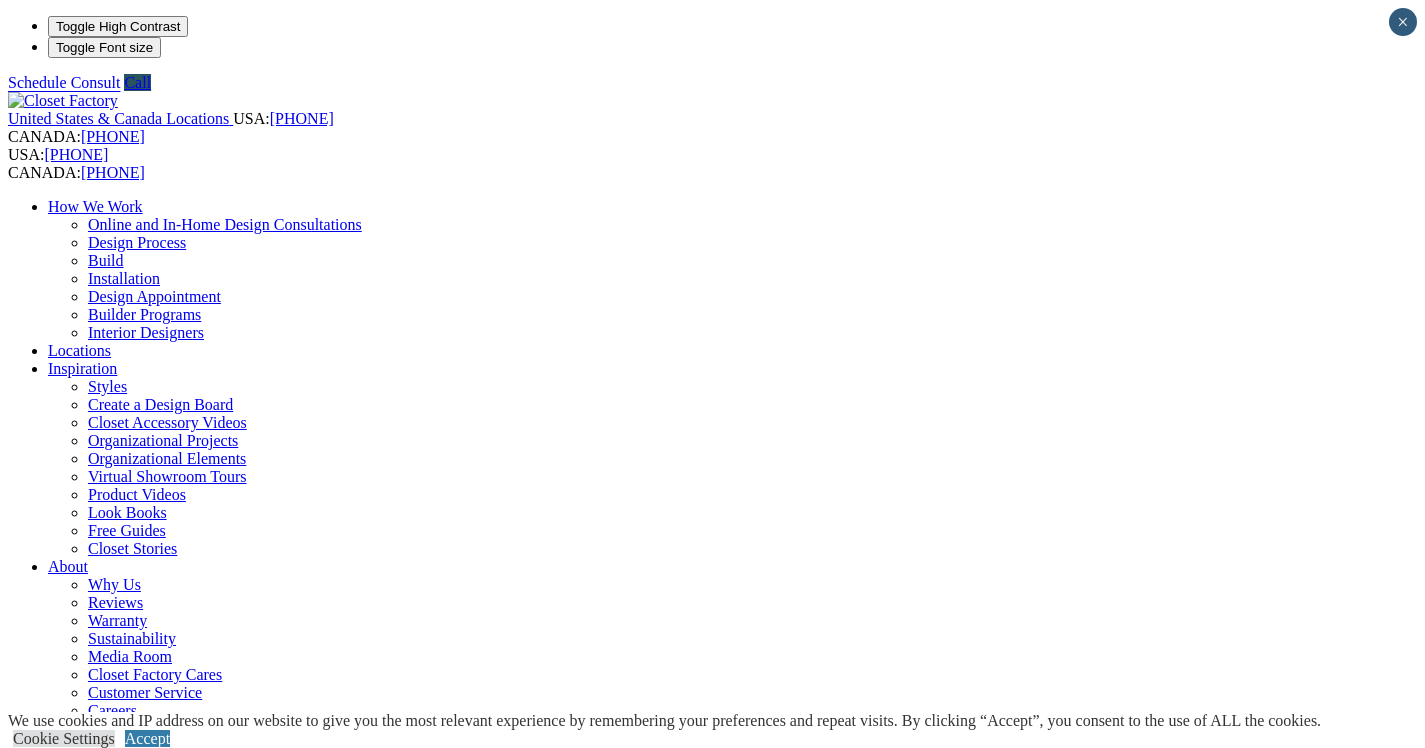 scroll, scrollTop: 0, scrollLeft: 0, axis: both 